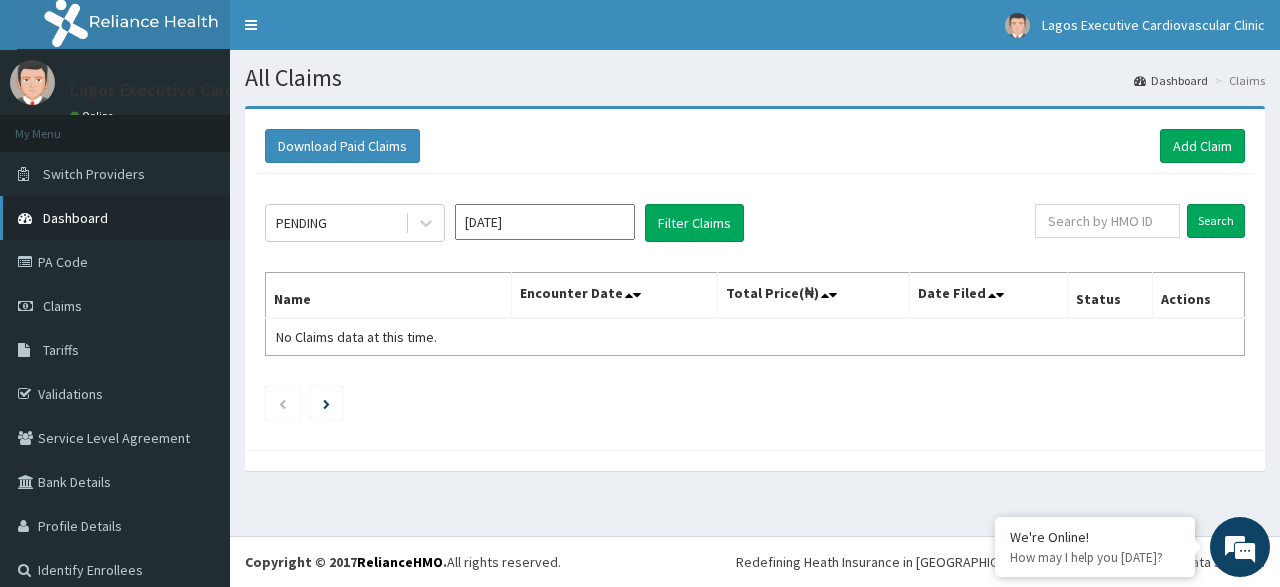 scroll, scrollTop: 0, scrollLeft: 0, axis: both 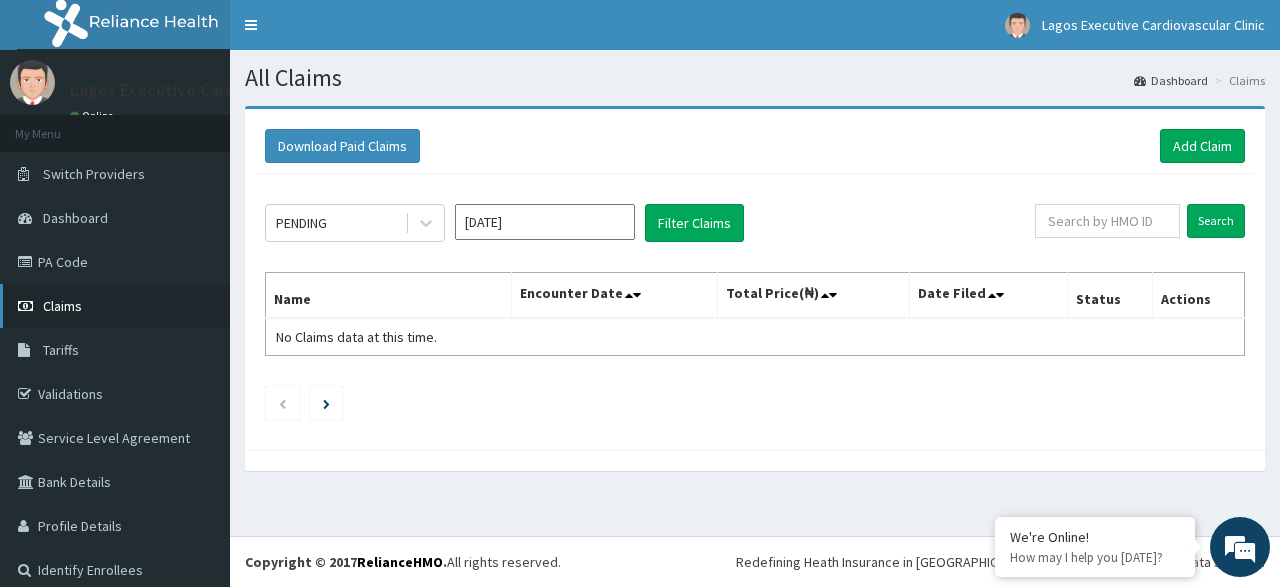 click on "Claims" at bounding box center [115, 306] 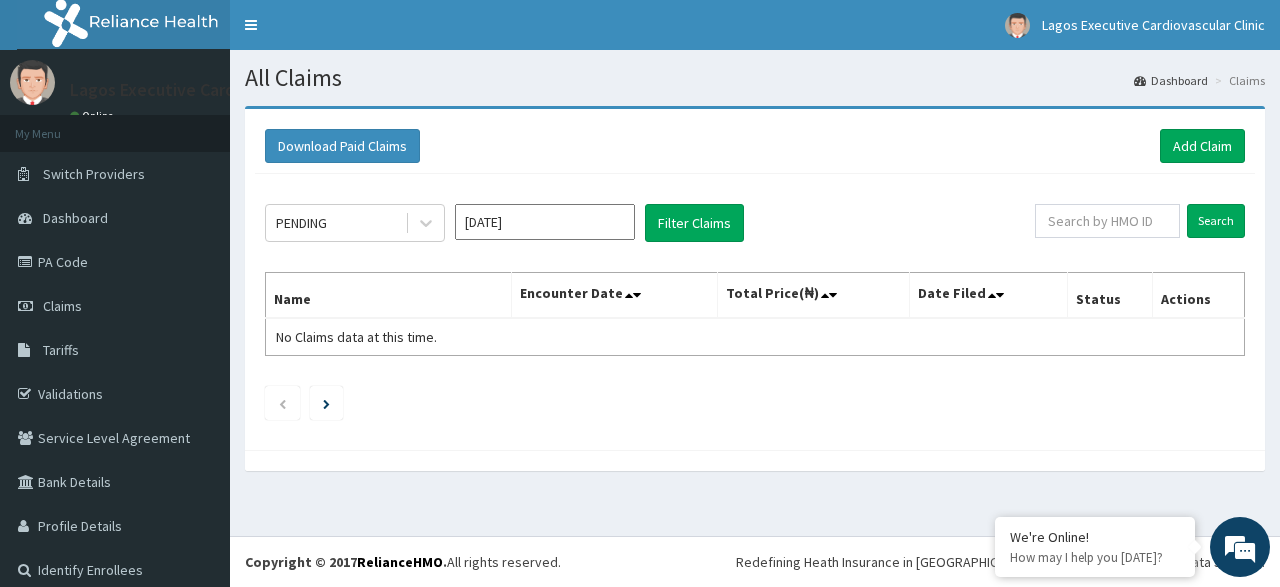 scroll, scrollTop: 0, scrollLeft: 0, axis: both 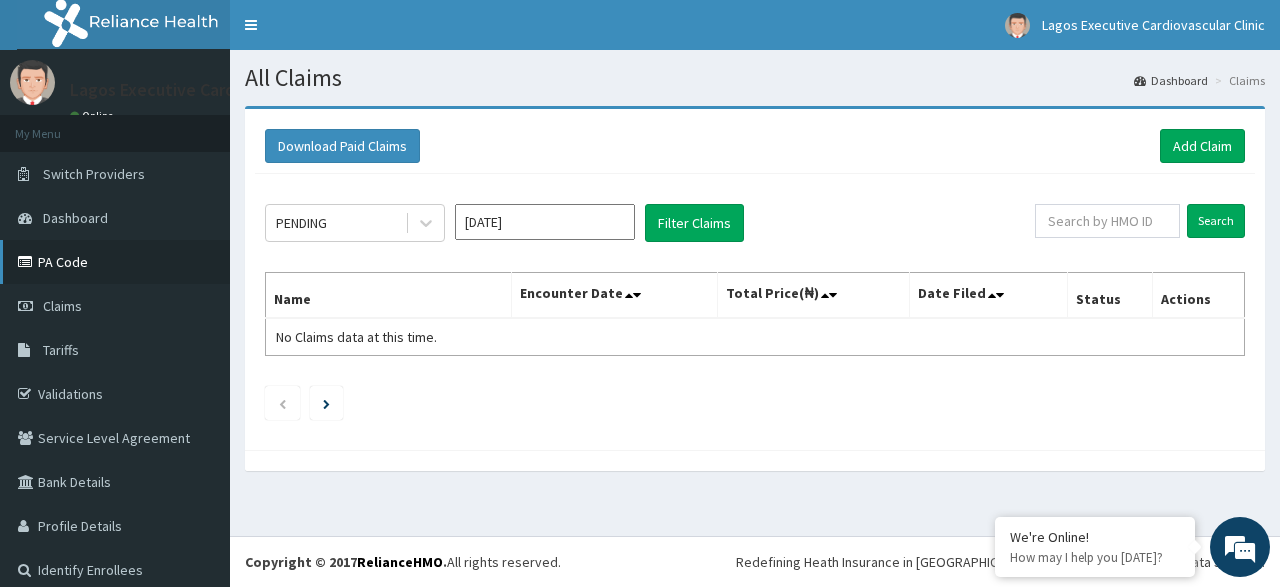 click on "PA Code" at bounding box center [115, 262] 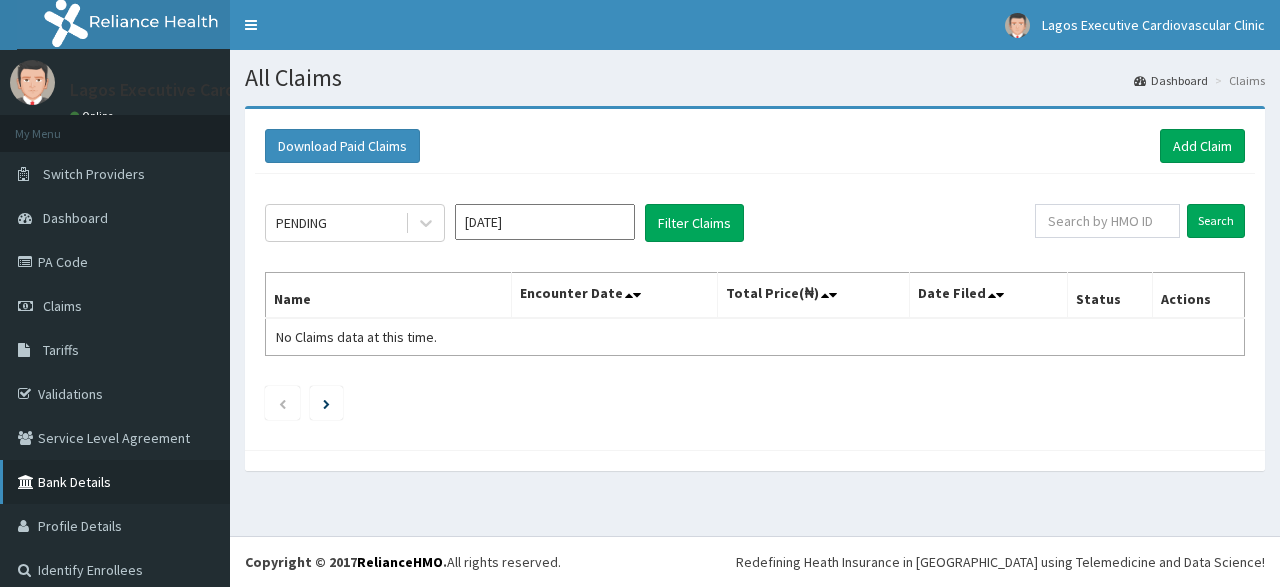 scroll, scrollTop: 0, scrollLeft: 0, axis: both 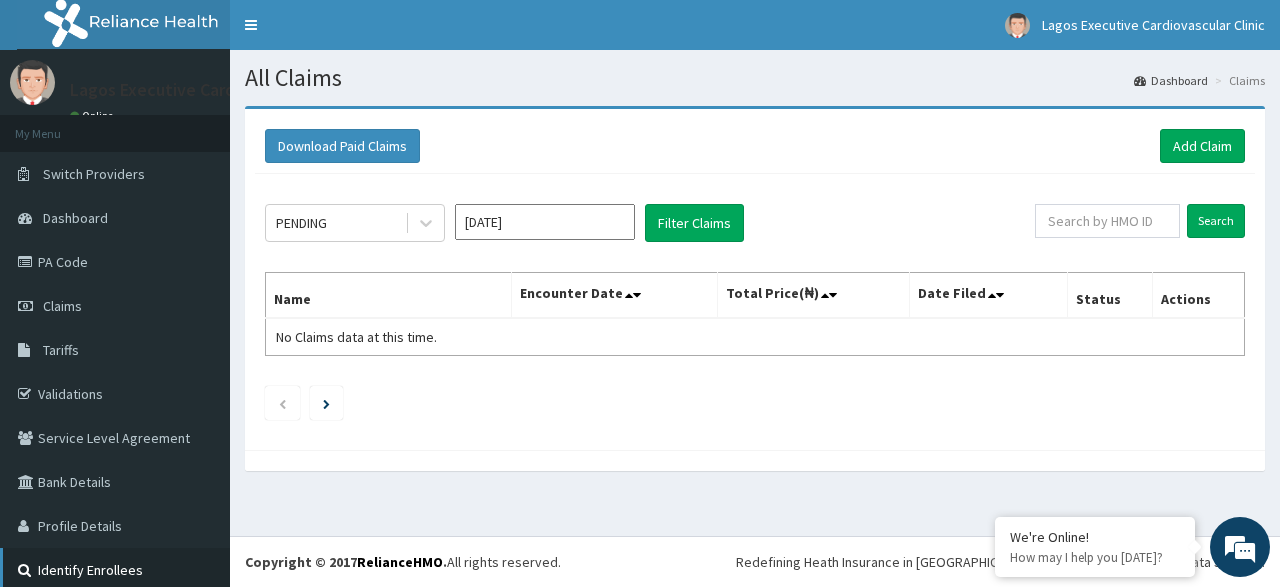 click on "Identify Enrollees" at bounding box center (115, 570) 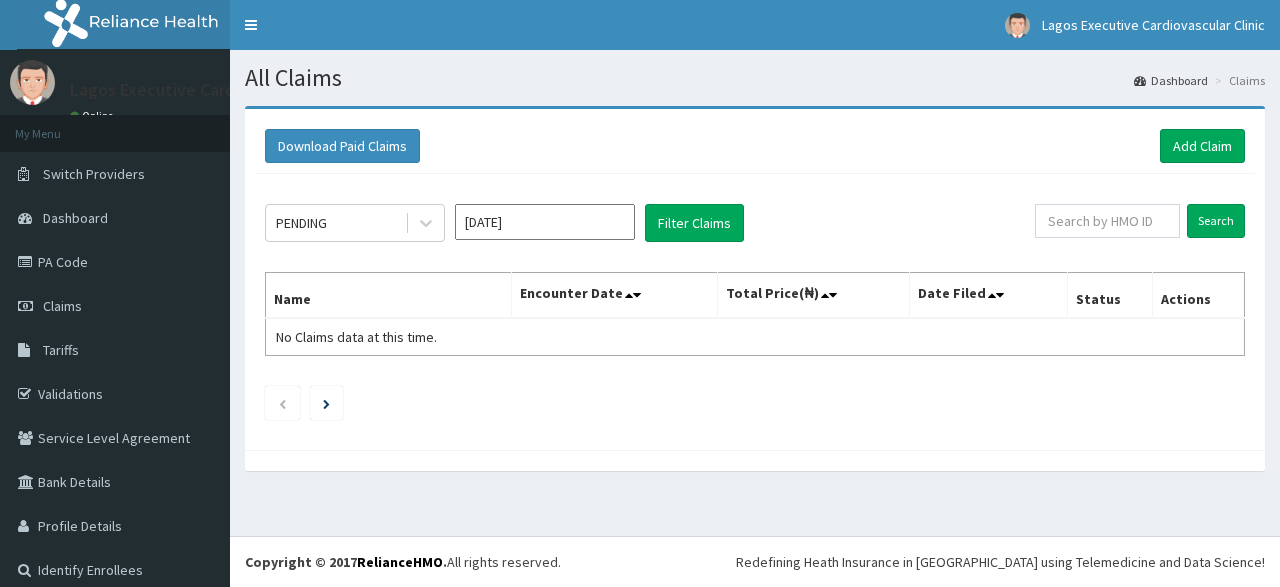 scroll, scrollTop: 0, scrollLeft: 0, axis: both 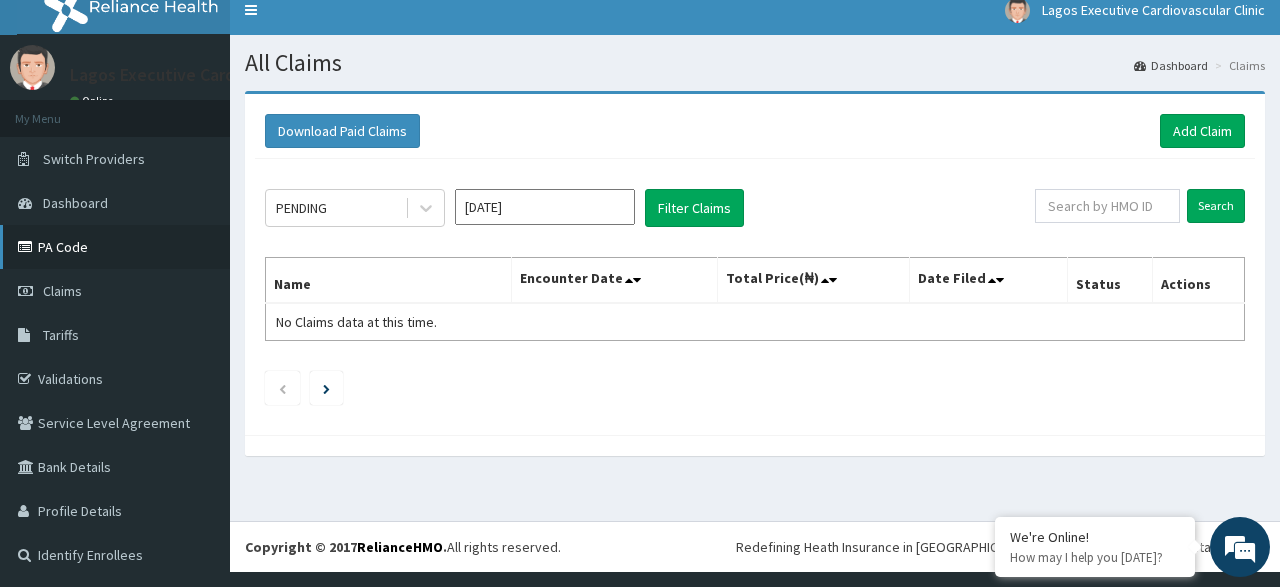 click on "PA Code" at bounding box center [115, 247] 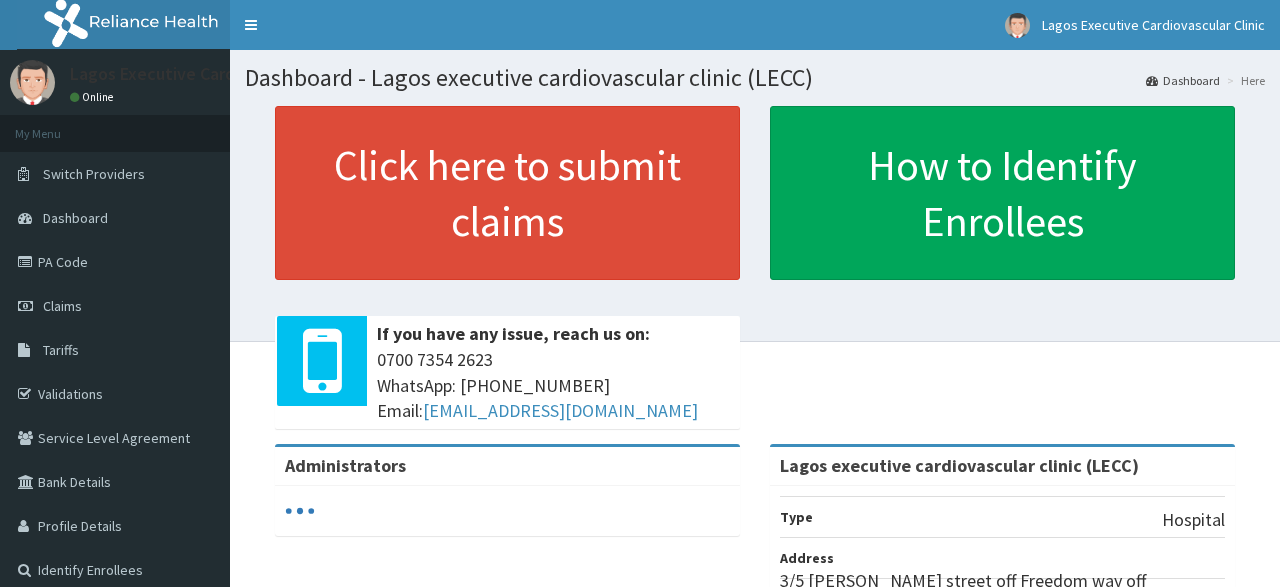 scroll, scrollTop: 0, scrollLeft: 0, axis: both 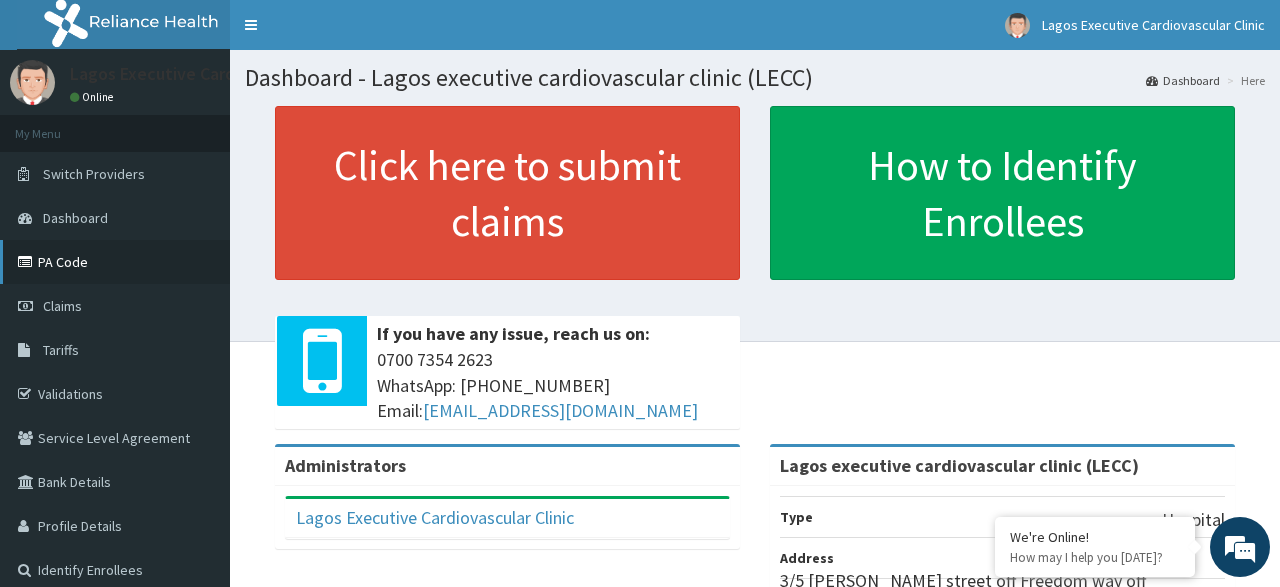 click on "PA Code" at bounding box center [115, 262] 